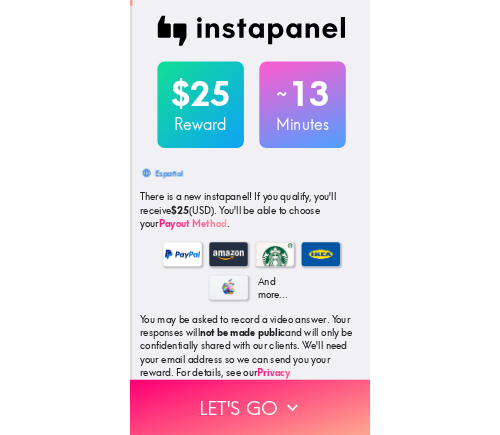 scroll, scrollTop: 0, scrollLeft: 0, axis: both 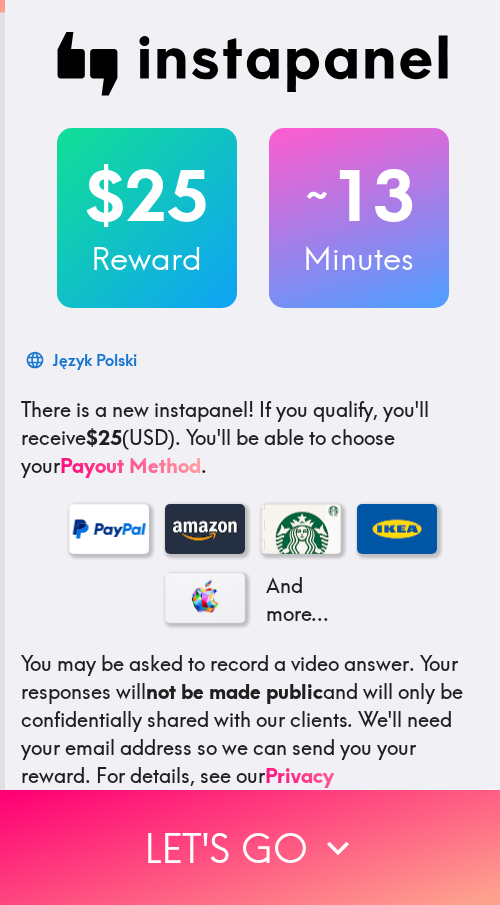 drag, startPoint x: 356, startPoint y: 90, endPoint x: 336, endPoint y: 80, distance: 22.36068 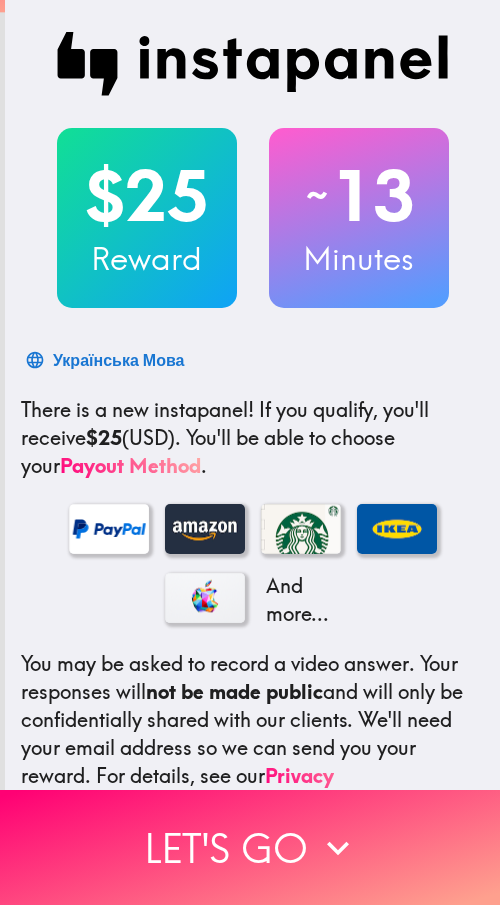click at bounding box center (253, 64) 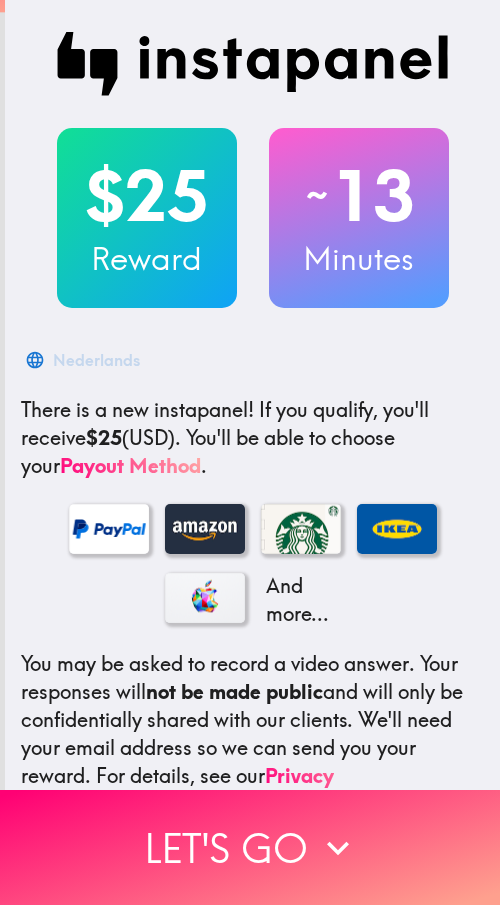 drag, startPoint x: 237, startPoint y: 559, endPoint x: 179, endPoint y: 632, distance: 93.23626 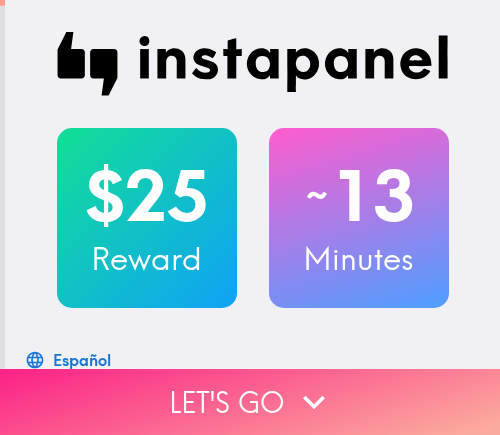 click on "Let's go" at bounding box center [250, 402] 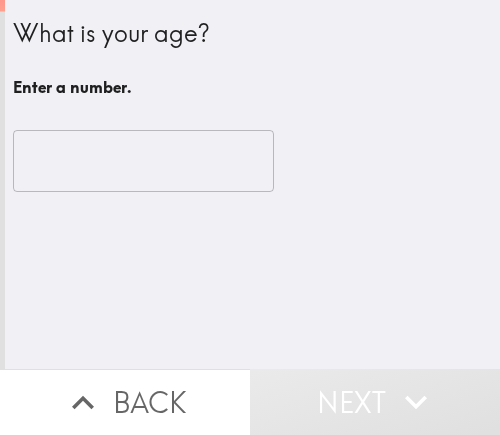 click at bounding box center [143, 161] 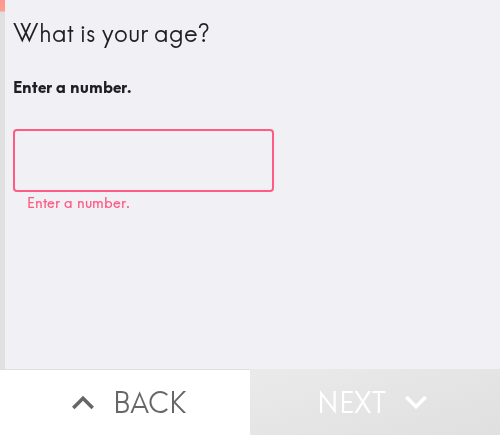 click at bounding box center [143, 161] 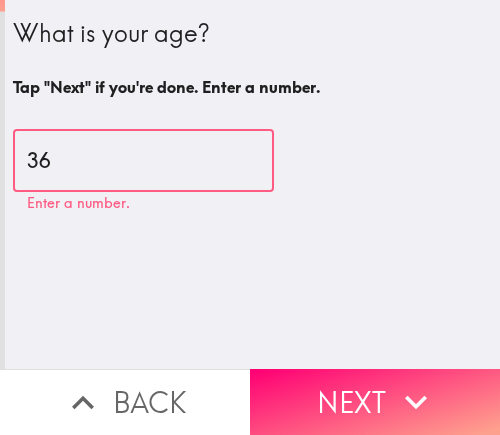 type on "36" 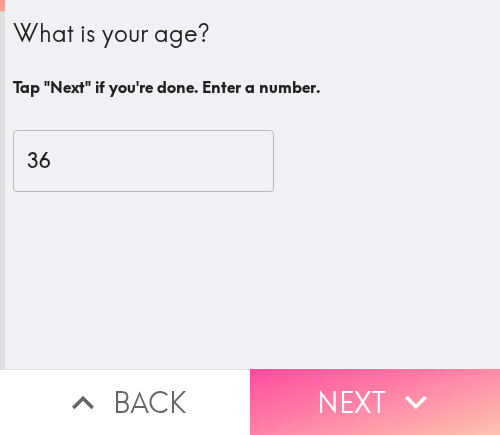 click on "Next" at bounding box center [375, 402] 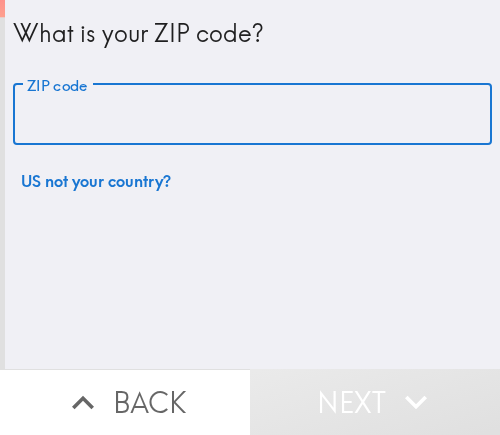 click on "ZIP code" at bounding box center (252, 115) 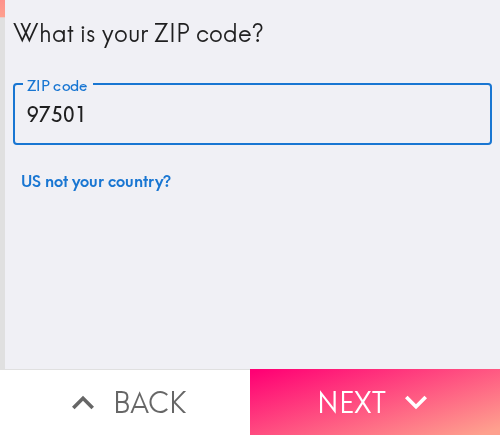 type on "97501" 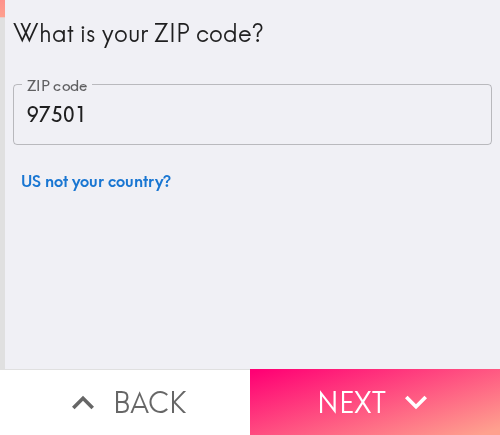 drag, startPoint x: 311, startPoint y: 364, endPoint x: 239, endPoint y: 392, distance: 77.25283 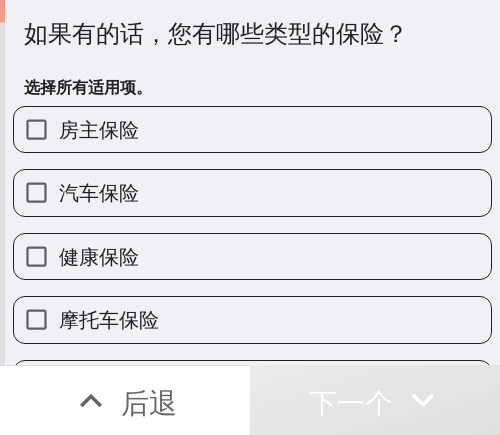 drag, startPoint x: 122, startPoint y: 259, endPoint x: 9, endPoint y: 280, distance: 114.93476 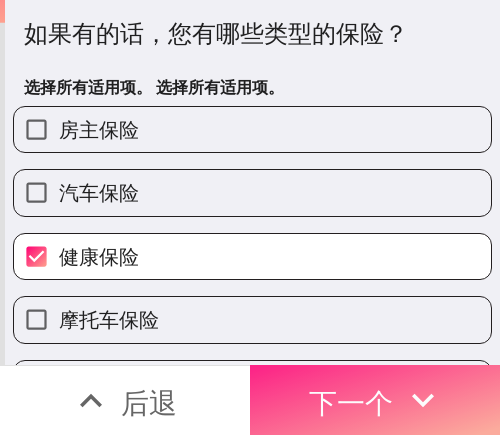 click on "下一个" at bounding box center (375, 400) 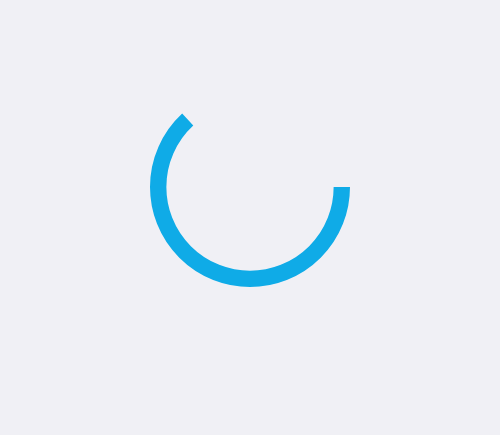 scroll, scrollTop: 0, scrollLeft: 0, axis: both 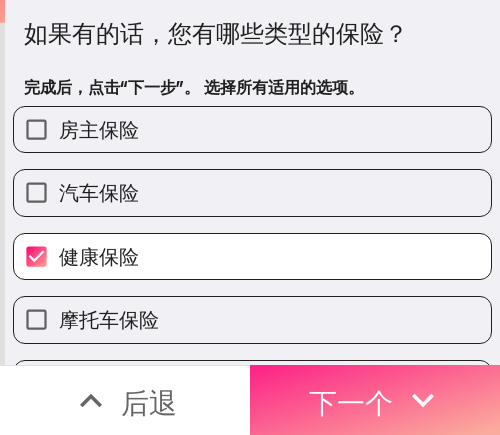 click on "下一个" at bounding box center [351, 402] 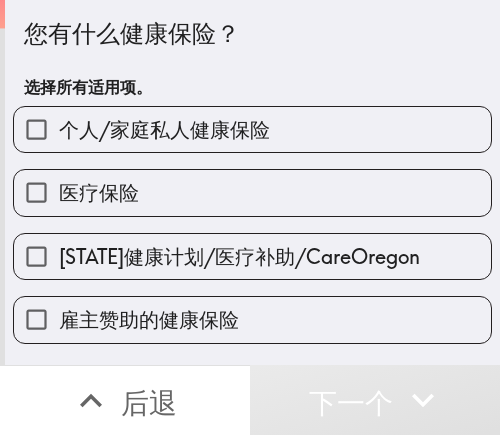 drag, startPoint x: 134, startPoint y: 258, endPoint x: 14, endPoint y: 313, distance: 132.00378 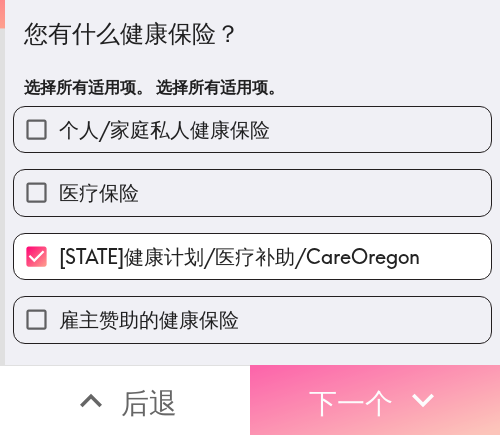 click on "下一个" at bounding box center (351, 402) 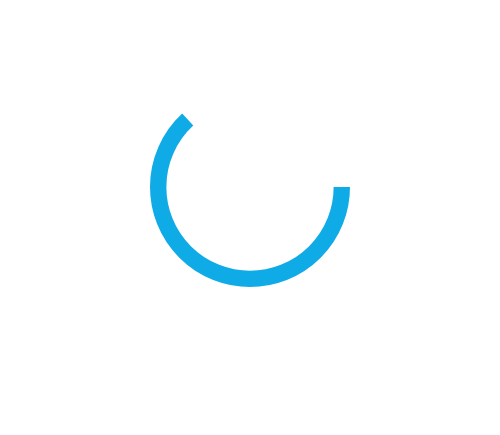 scroll, scrollTop: 0, scrollLeft: 0, axis: both 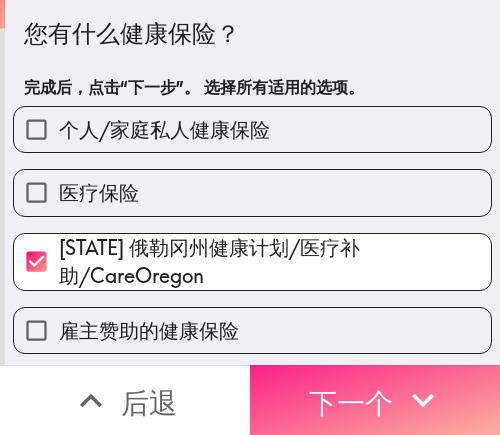 click on "下一个" at bounding box center (351, 402) 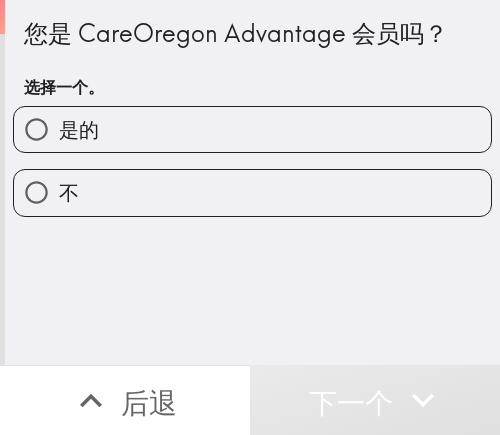 click on "是的" at bounding box center [252, 129] 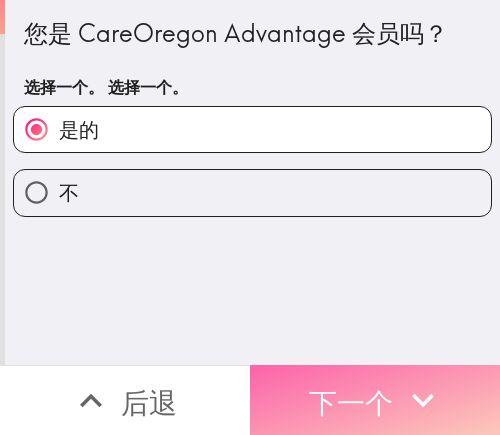 click on "下一个" at bounding box center (351, 402) 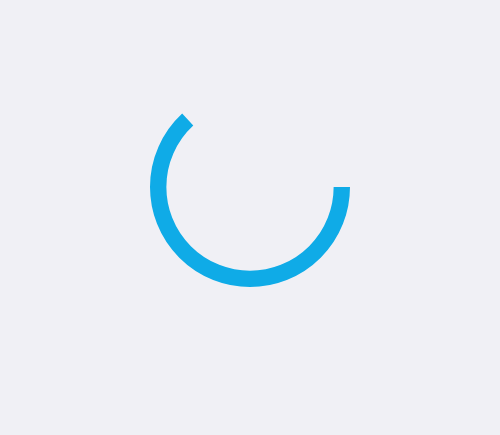 scroll, scrollTop: 0, scrollLeft: 0, axis: both 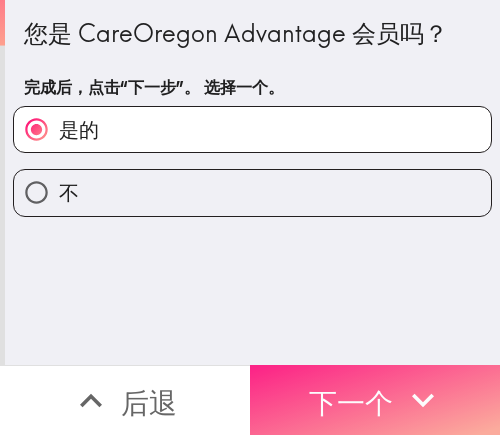 click on "下一个" at bounding box center (351, 402) 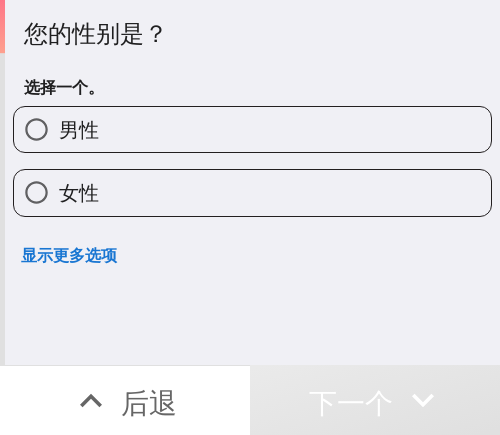 click on "男性" at bounding box center (252, 129) 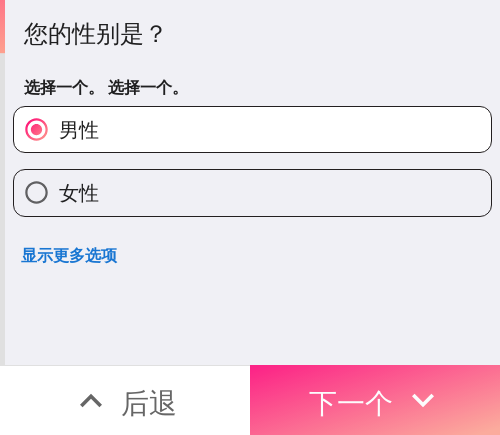 drag, startPoint x: 328, startPoint y: 372, endPoint x: 295, endPoint y: 380, distance: 33.955853 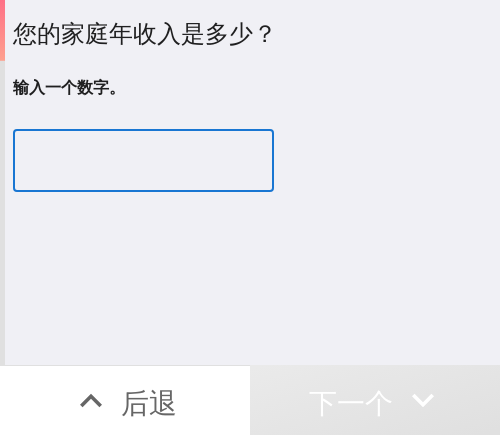 drag, startPoint x: 89, startPoint y: 135, endPoint x: 85, endPoint y: 148, distance: 13.601471 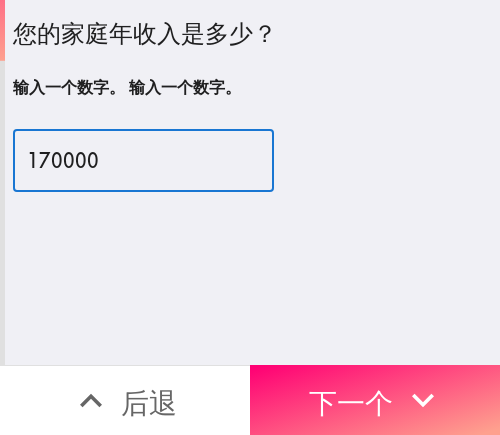 drag, startPoint x: 177, startPoint y: 164, endPoint x: 18, endPoint y: 164, distance: 159 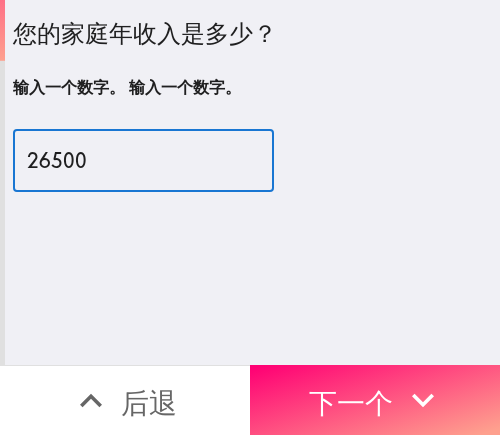 type on "26500" 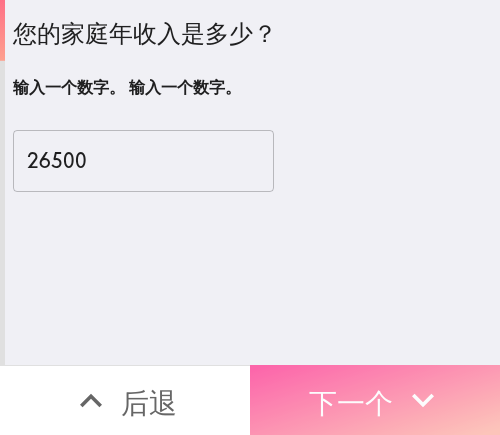 click on "下一个" at bounding box center (351, 402) 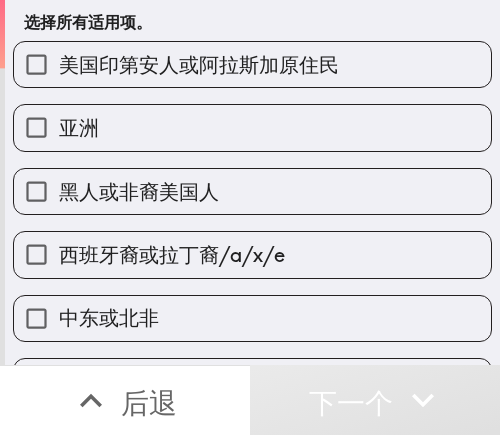 scroll, scrollTop: 100, scrollLeft: 0, axis: vertical 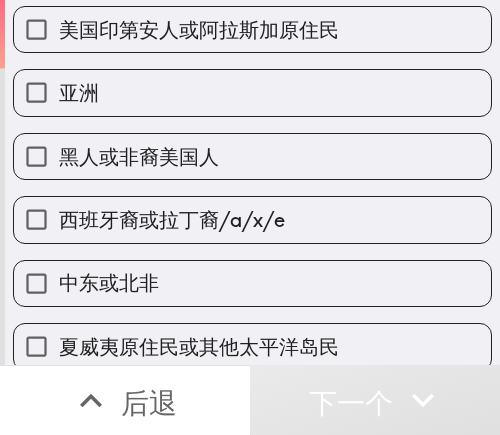 click on "黑人或非裔美国人" at bounding box center (139, 156) 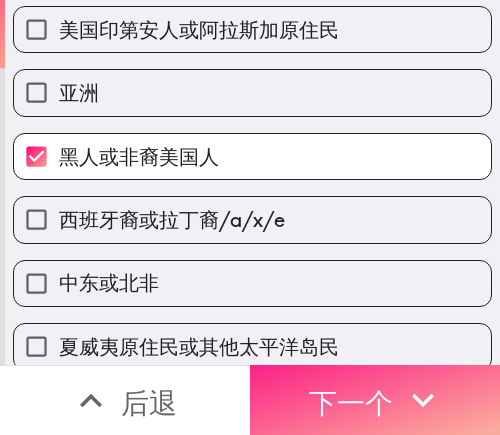 click on "下一个" at bounding box center (351, 402) 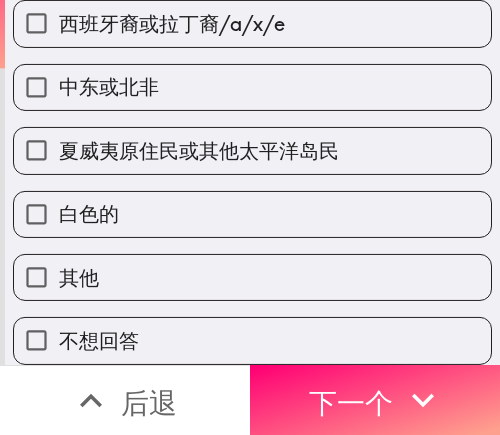 scroll, scrollTop: 0, scrollLeft: 0, axis: both 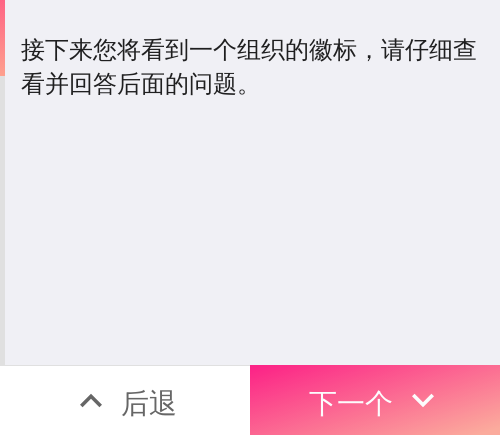 click on "下一个" at bounding box center [351, 402] 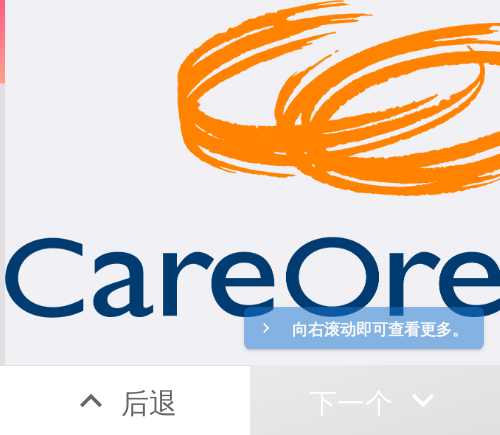 scroll, scrollTop: 0, scrollLeft: 277, axis: horizontal 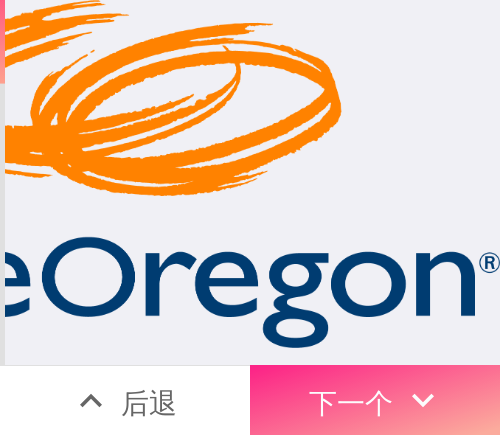 click on "下一个" at bounding box center (351, 402) 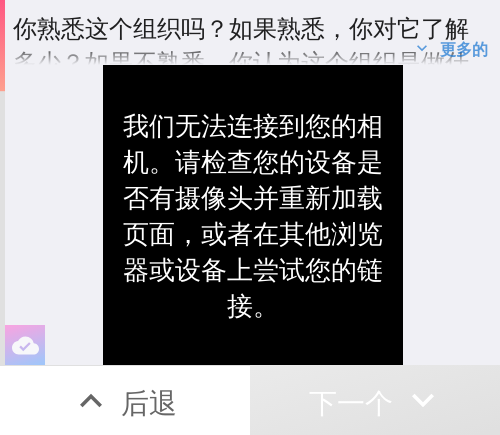 scroll, scrollTop: 22, scrollLeft: 0, axis: vertical 